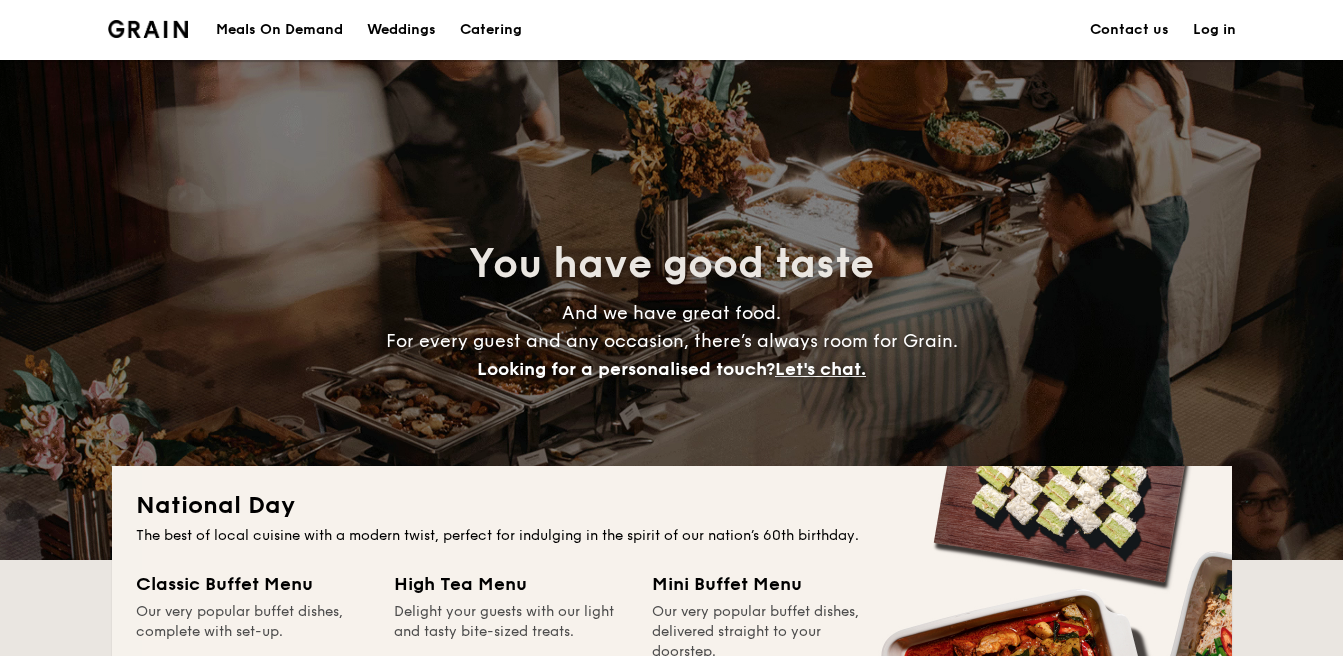 scroll, scrollTop: 0, scrollLeft: 0, axis: both 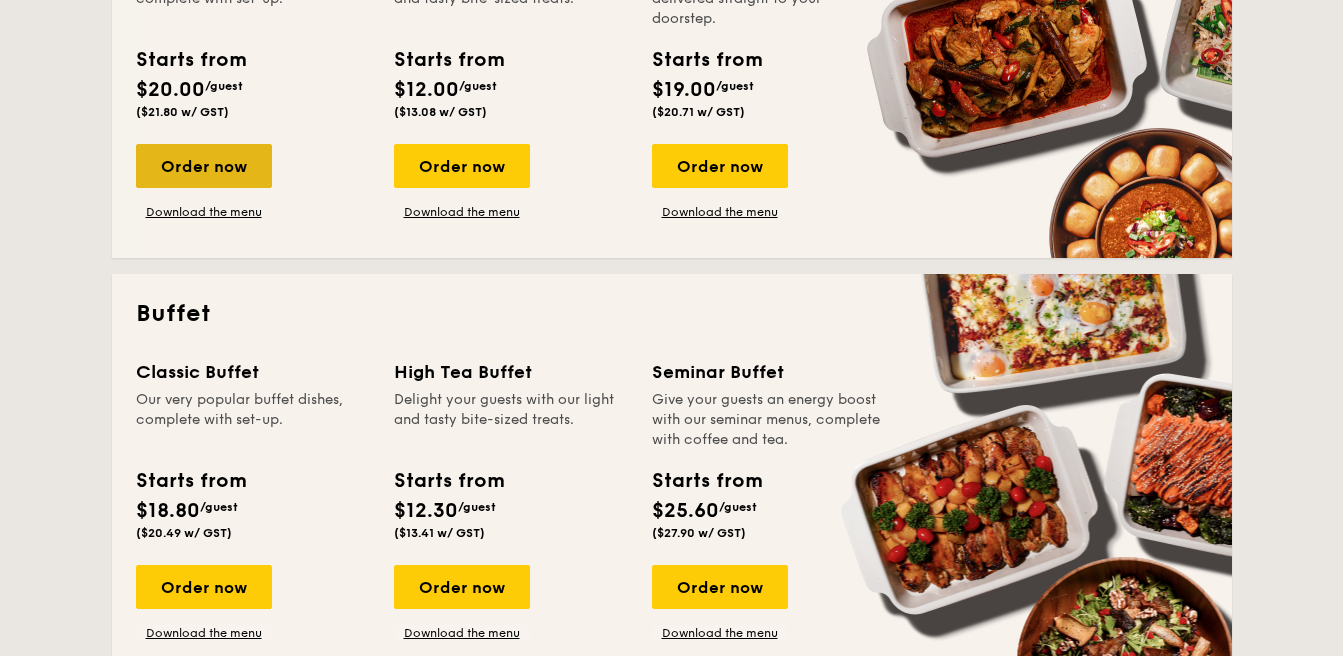 click on "Order now" at bounding box center (204, 166) 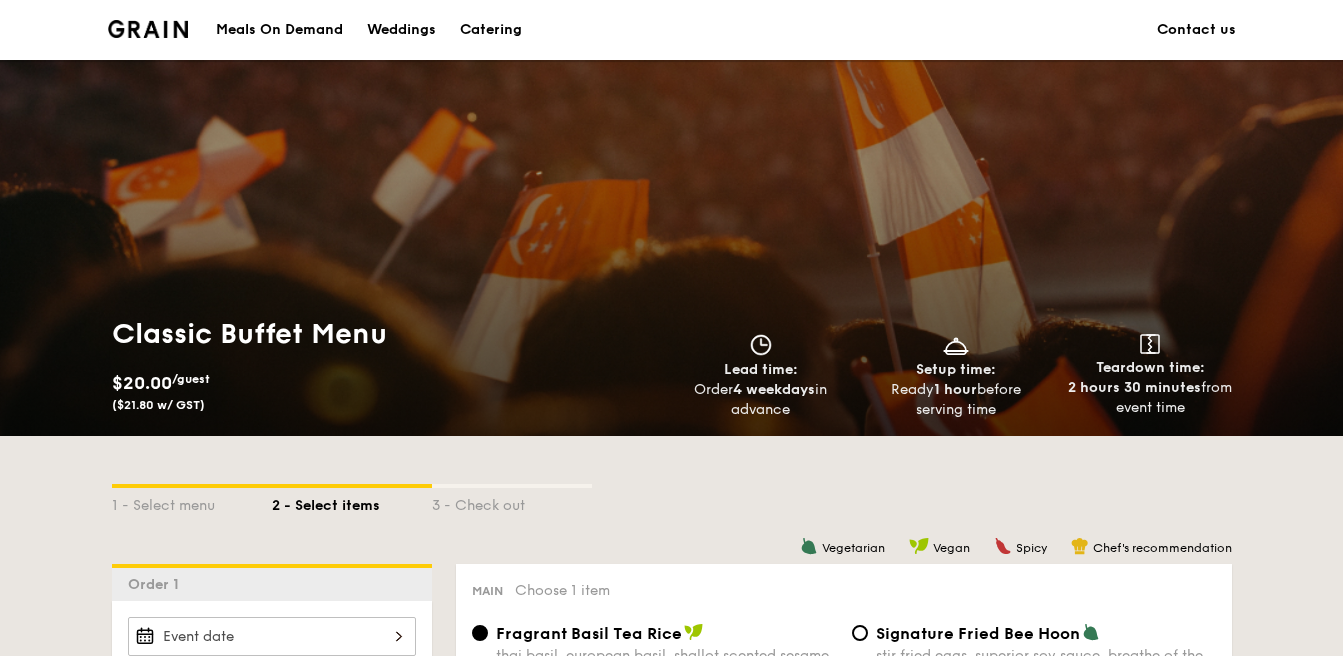 click on "Classic Buffet Menu
$20.00
/guest
($21.80 w/ GST)
Lead time:
Order  4 weekdays  in advance
Setup time:
Ready  1 hour  before serving time
Teardown time:
2 hours 30 minutes  from event time" at bounding box center [671, 248] 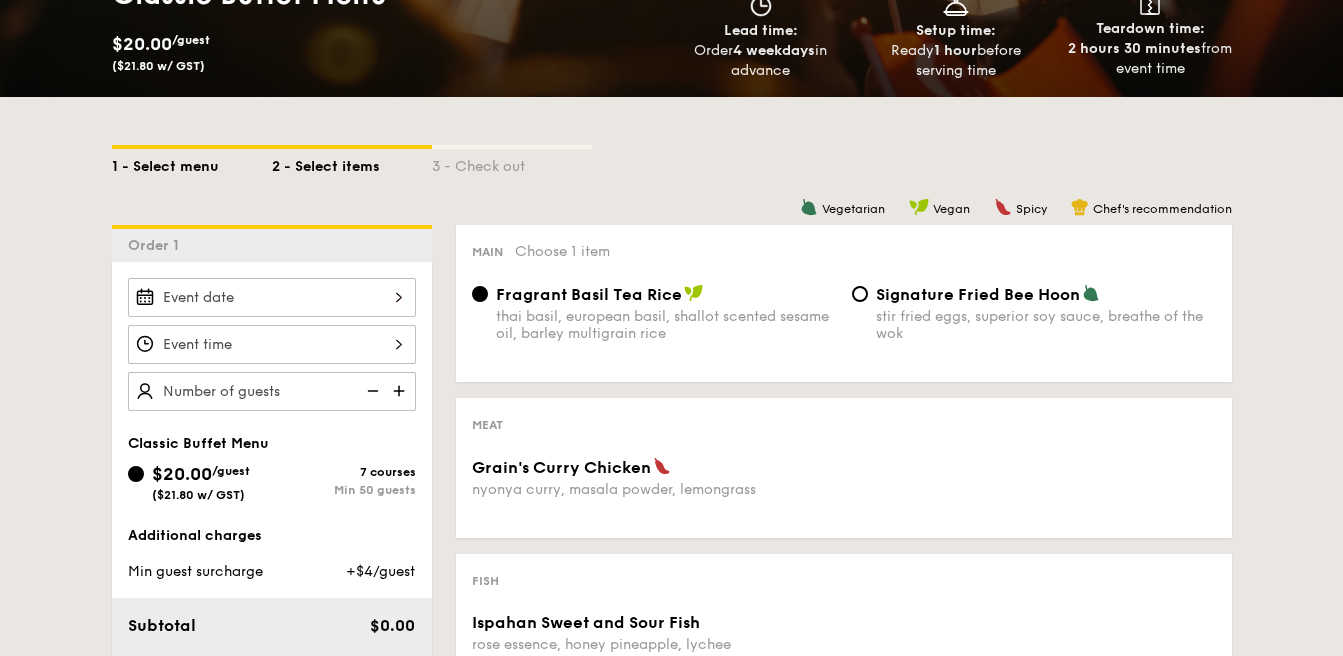 scroll, scrollTop: 322, scrollLeft: 0, axis: vertical 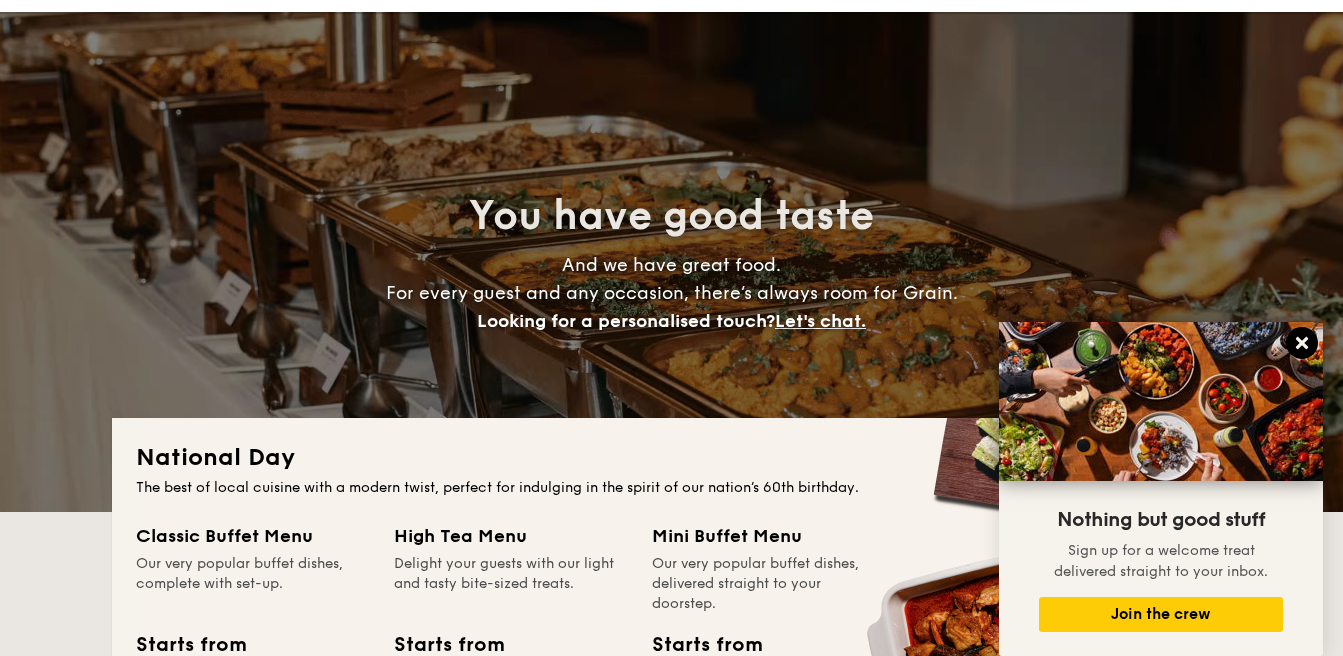 click 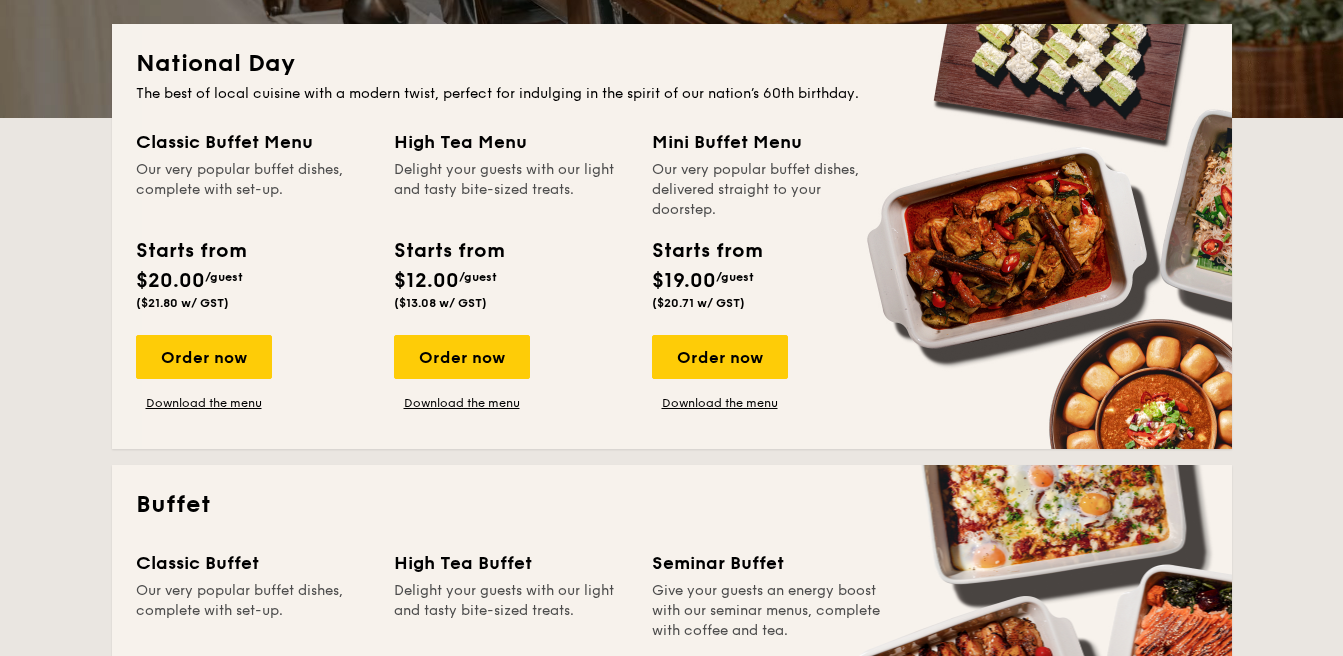 scroll, scrollTop: 445, scrollLeft: 0, axis: vertical 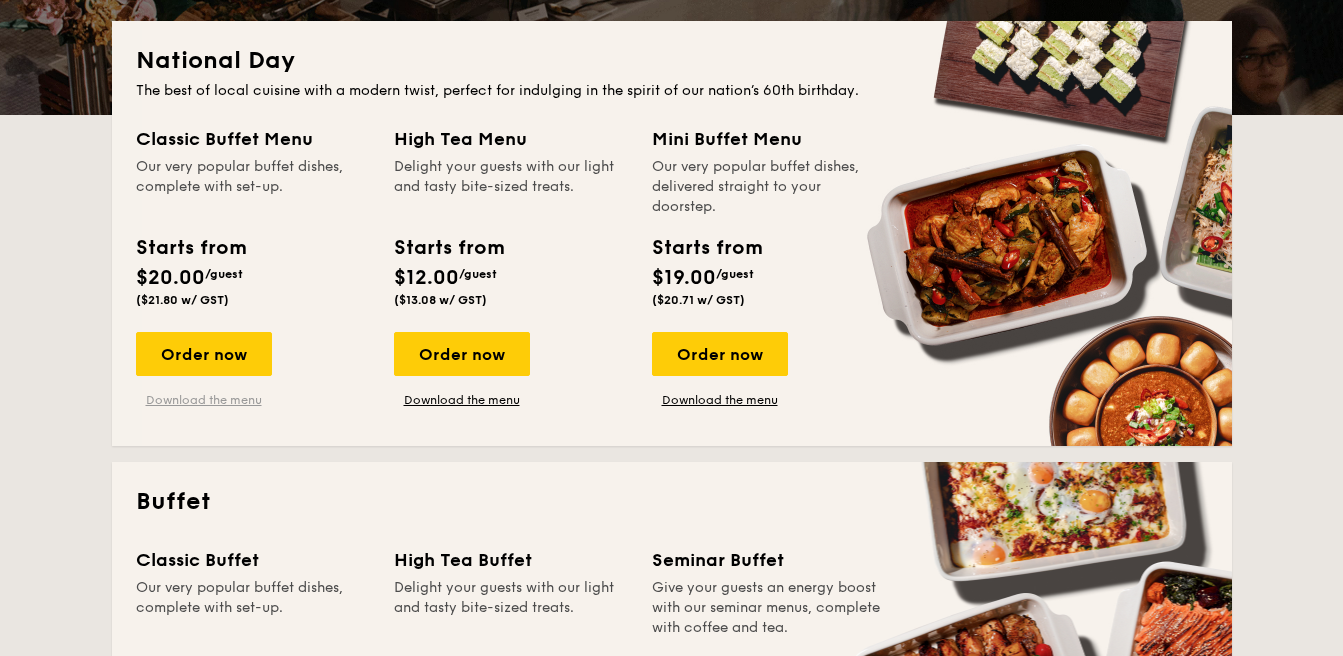 click on "Download the menu" at bounding box center (204, 400) 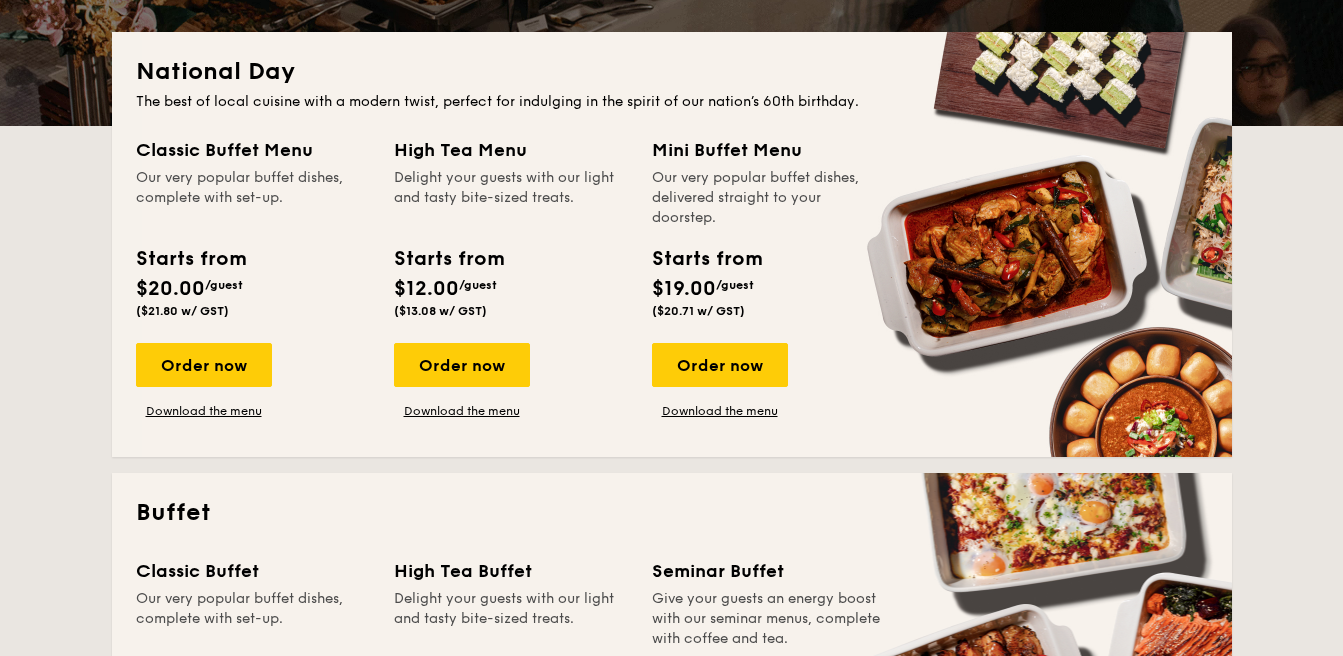 scroll, scrollTop: 460, scrollLeft: 0, axis: vertical 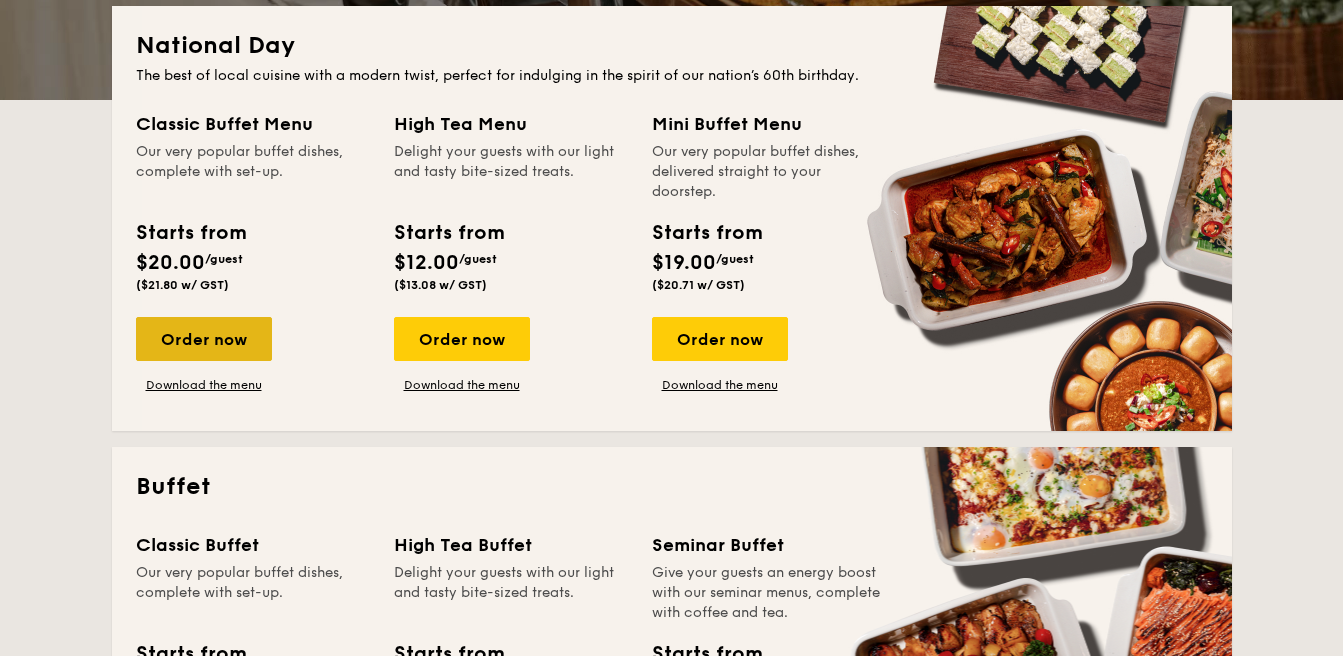 click on "Order now" at bounding box center [204, 339] 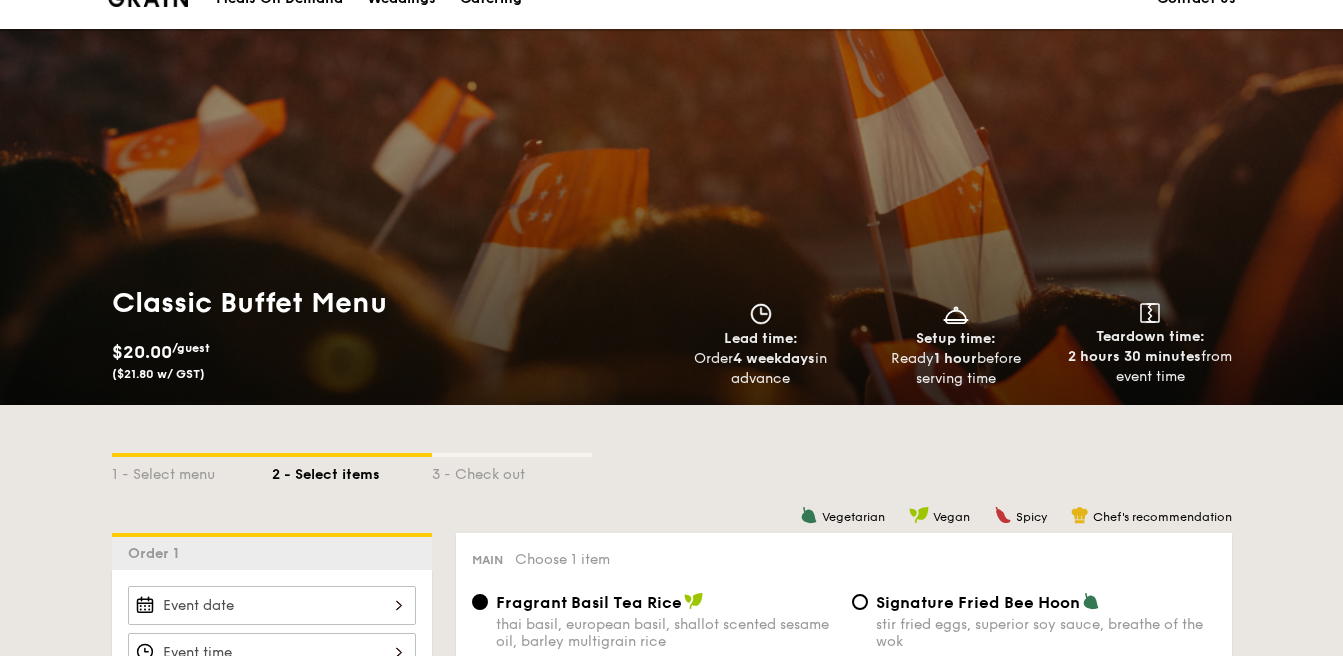 scroll, scrollTop: 0, scrollLeft: 0, axis: both 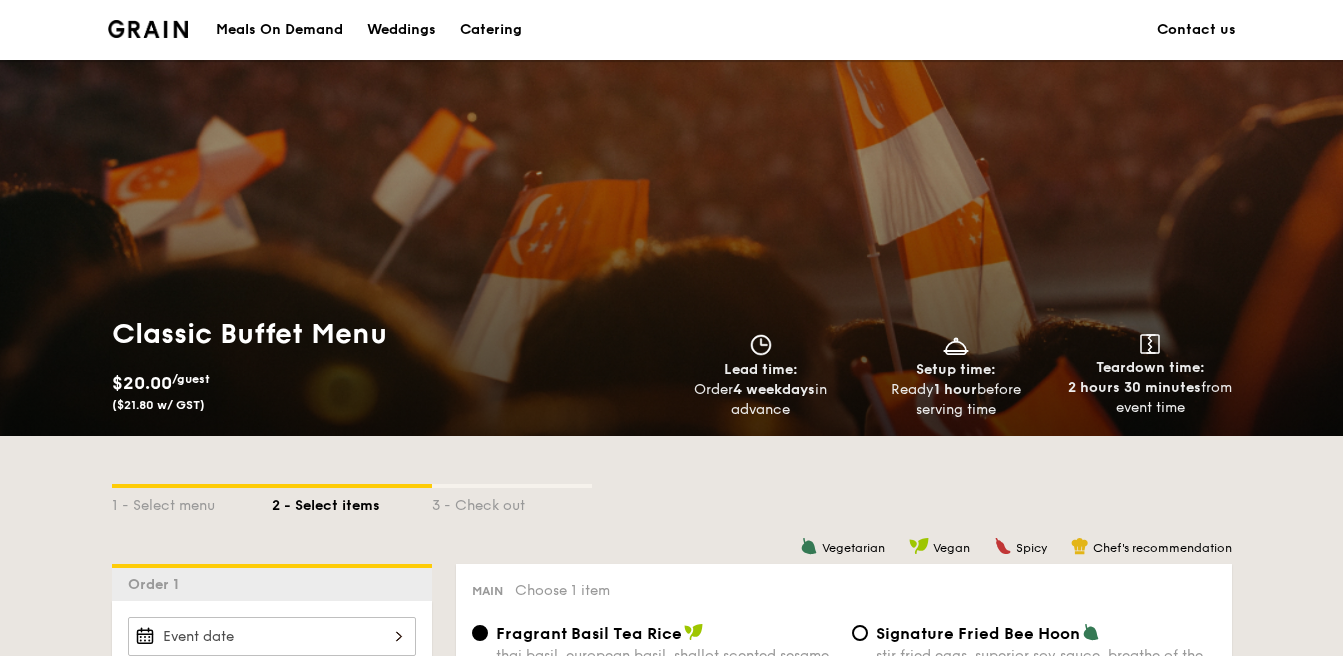click on "Catering" at bounding box center (491, 30) 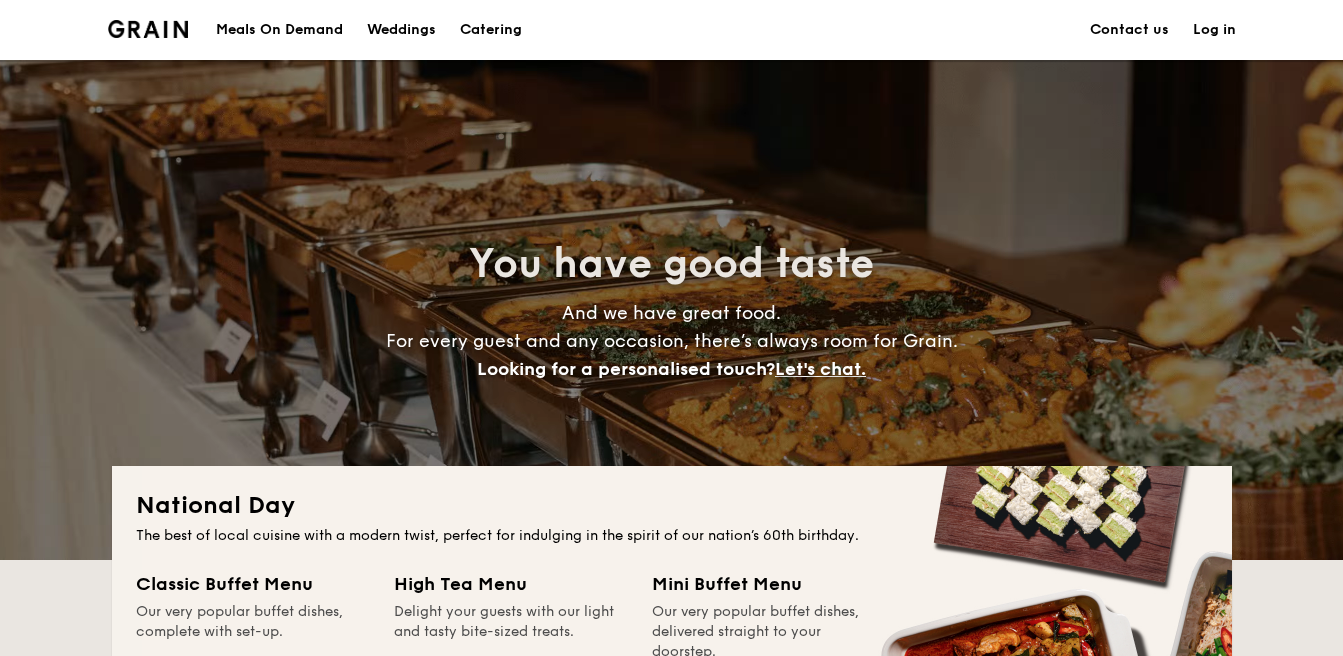 click on "Catering" at bounding box center (491, 30) 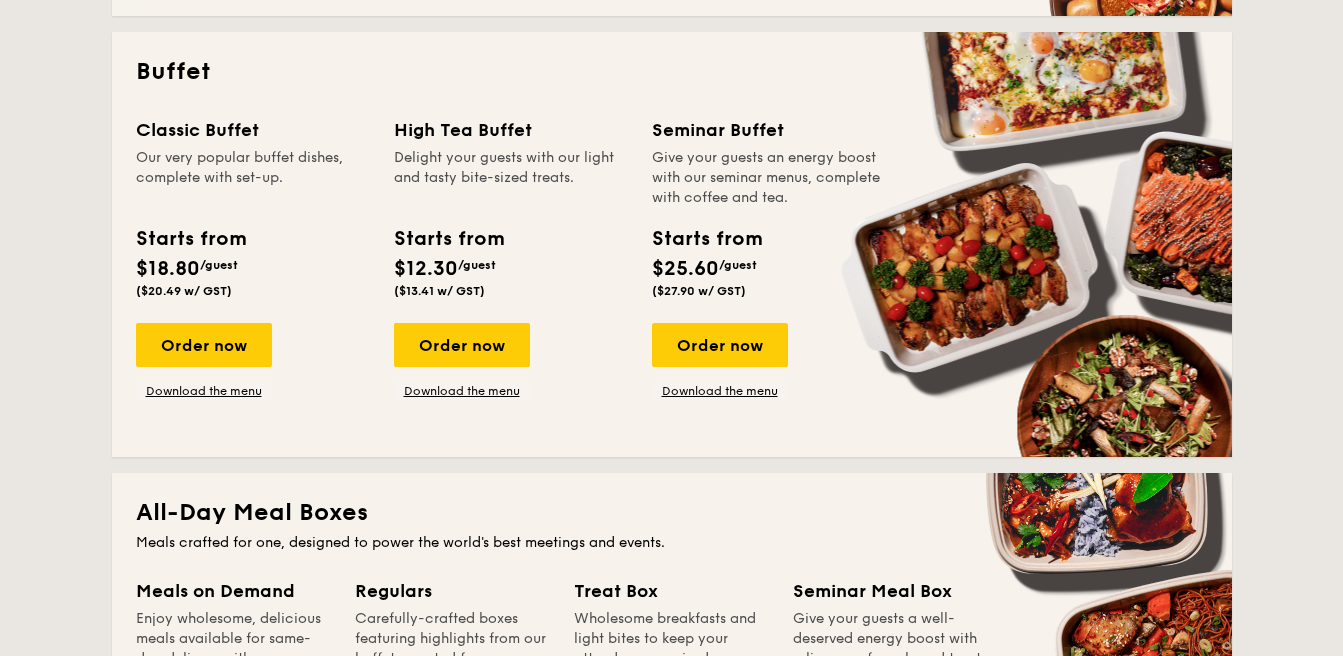 scroll, scrollTop: 873, scrollLeft: 0, axis: vertical 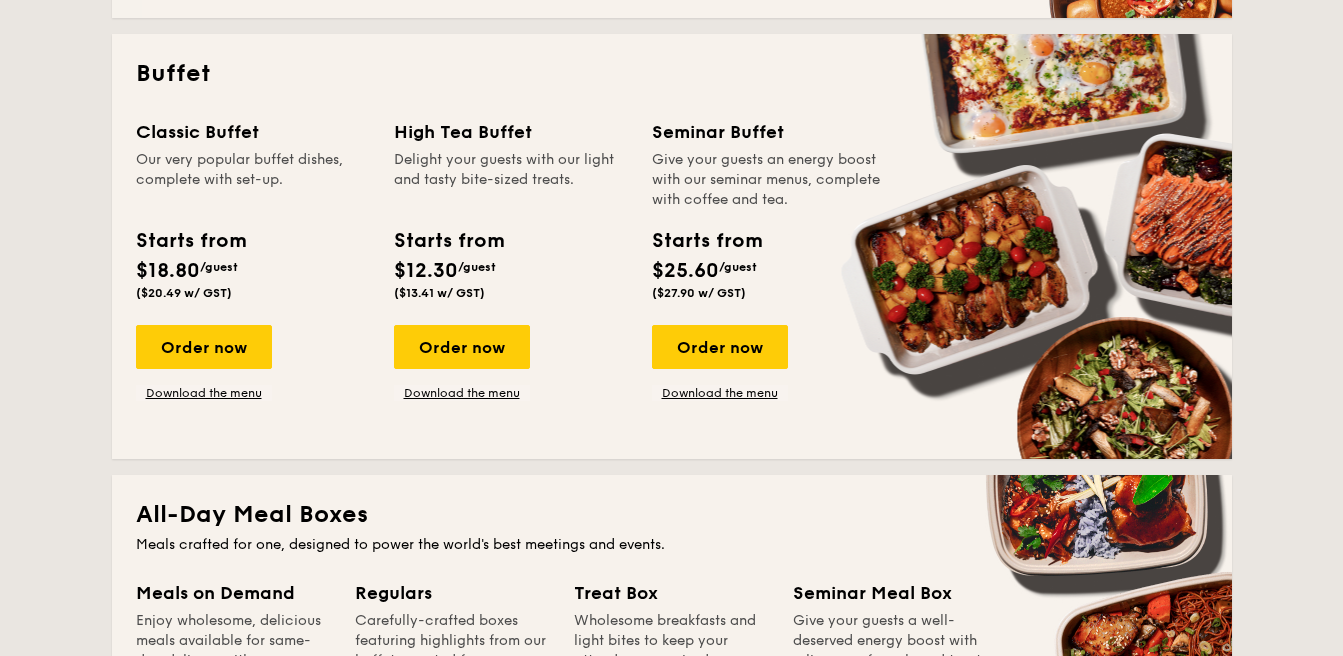 click on "Buffet" at bounding box center (672, 74) 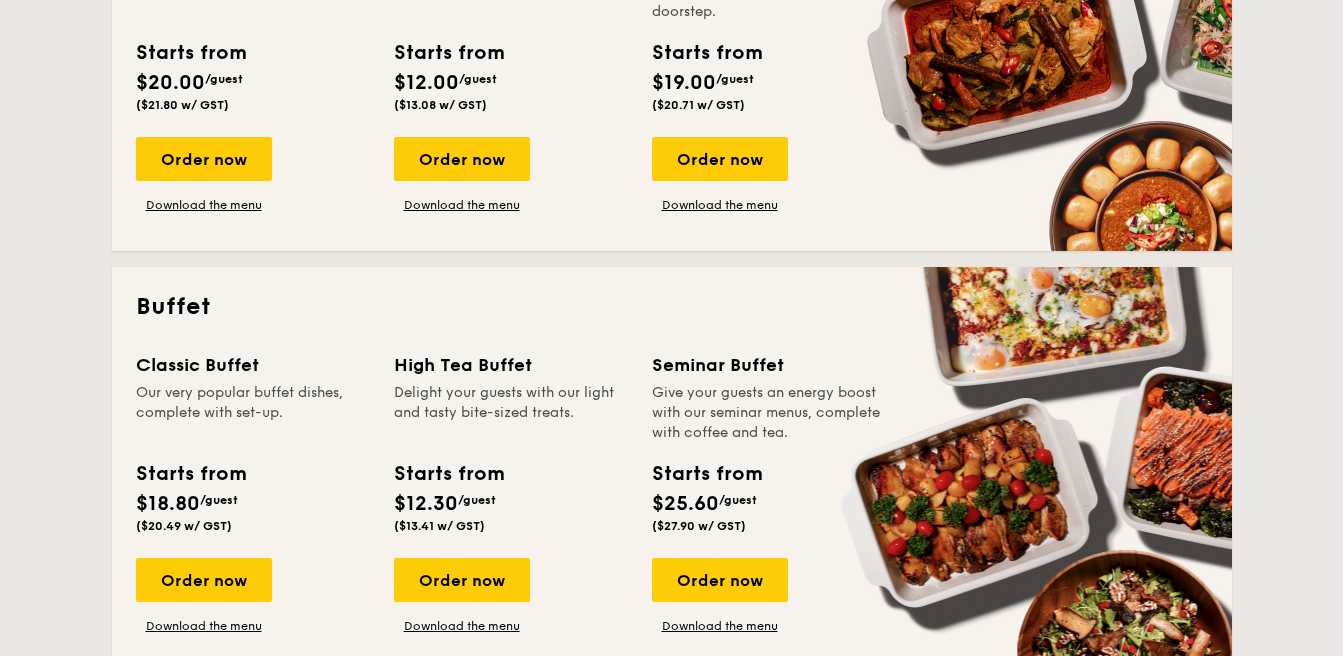 scroll, scrollTop: 636, scrollLeft: 0, axis: vertical 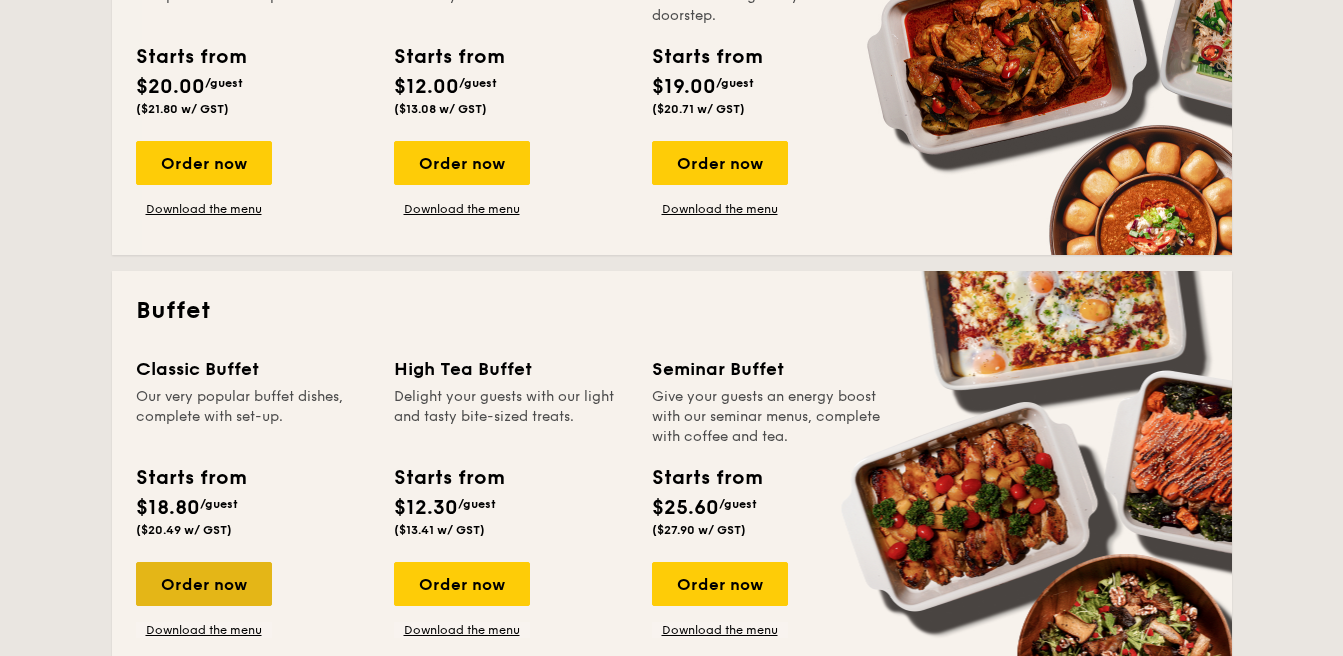 click on "Order now" at bounding box center [204, 584] 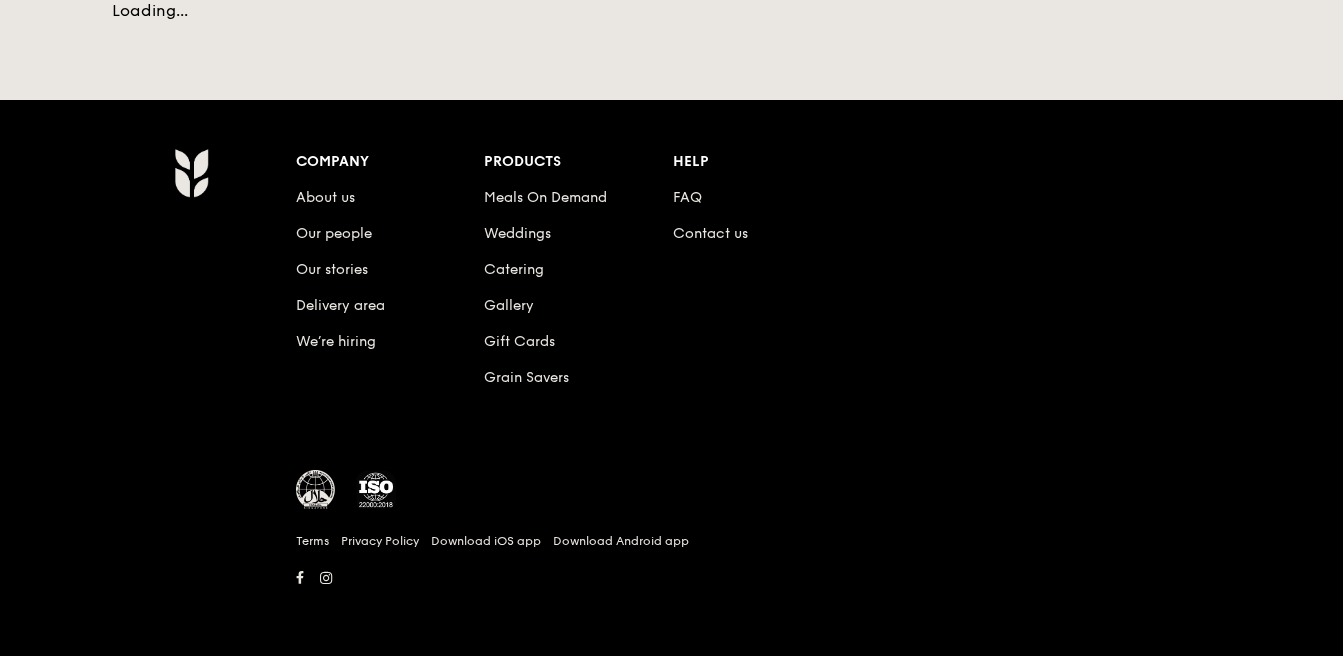 scroll, scrollTop: 0, scrollLeft: 0, axis: both 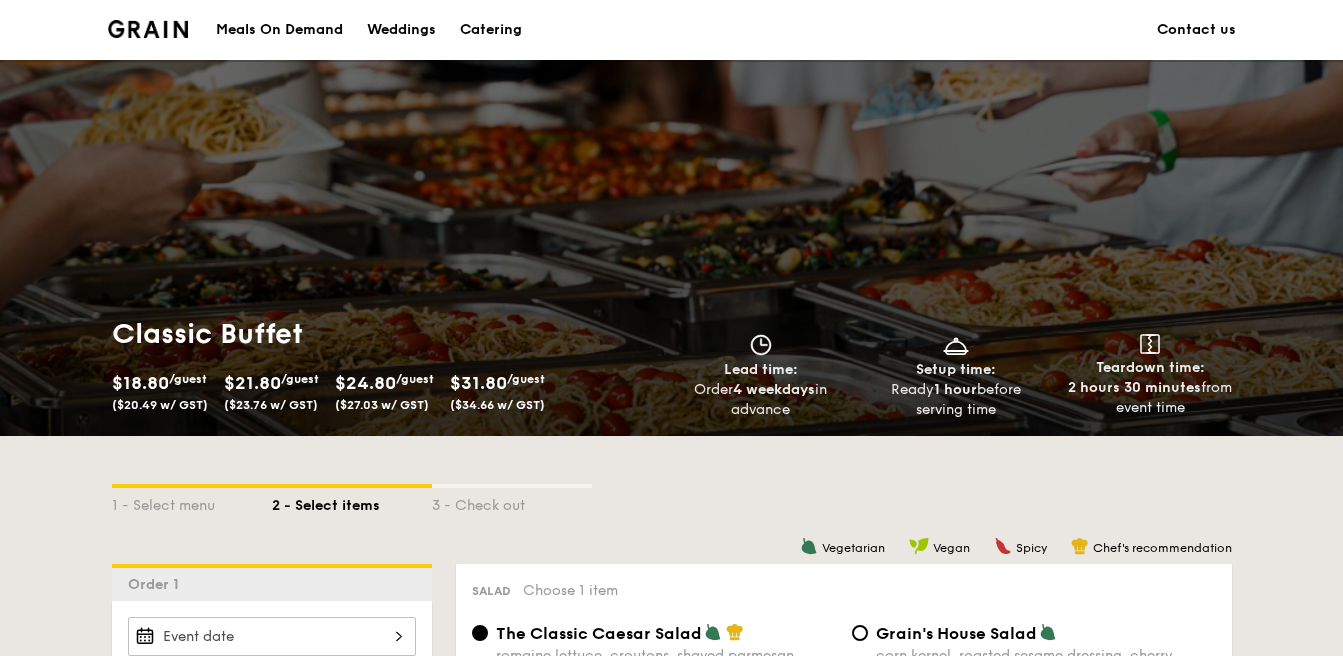 click on "Vegetarian Vegan Spicy Chef's recommendation" at bounding box center (844, 546) 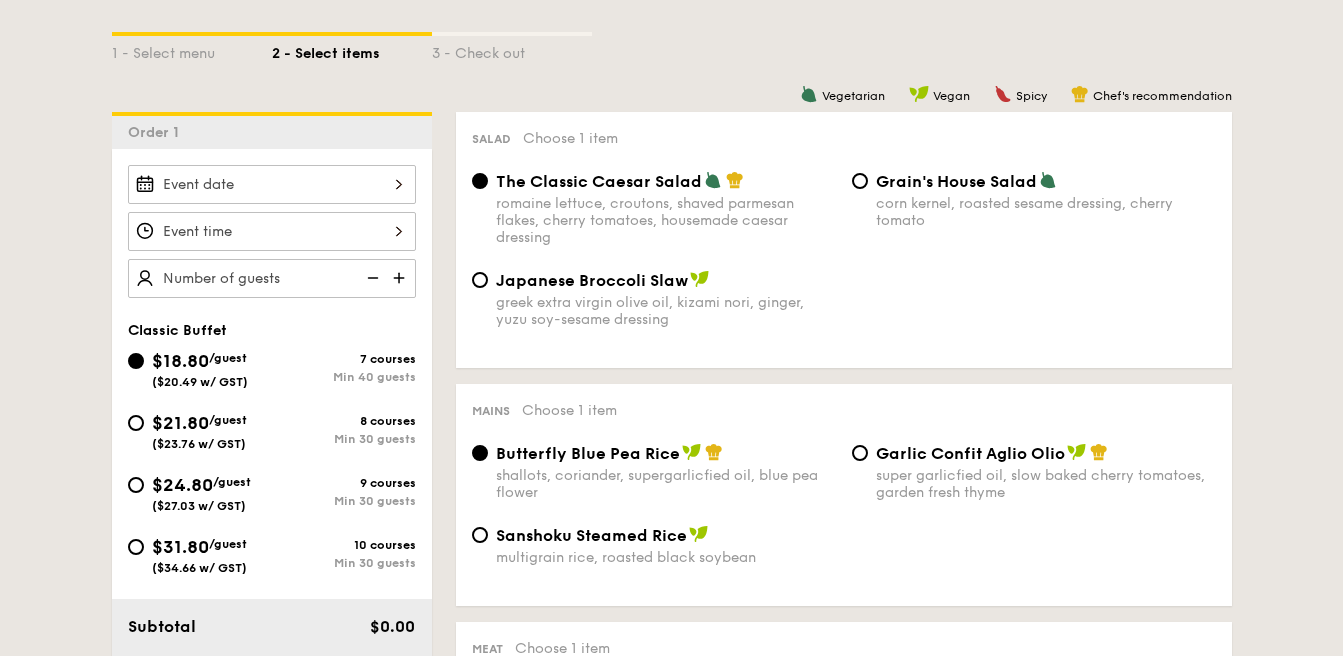 scroll, scrollTop: 462, scrollLeft: 0, axis: vertical 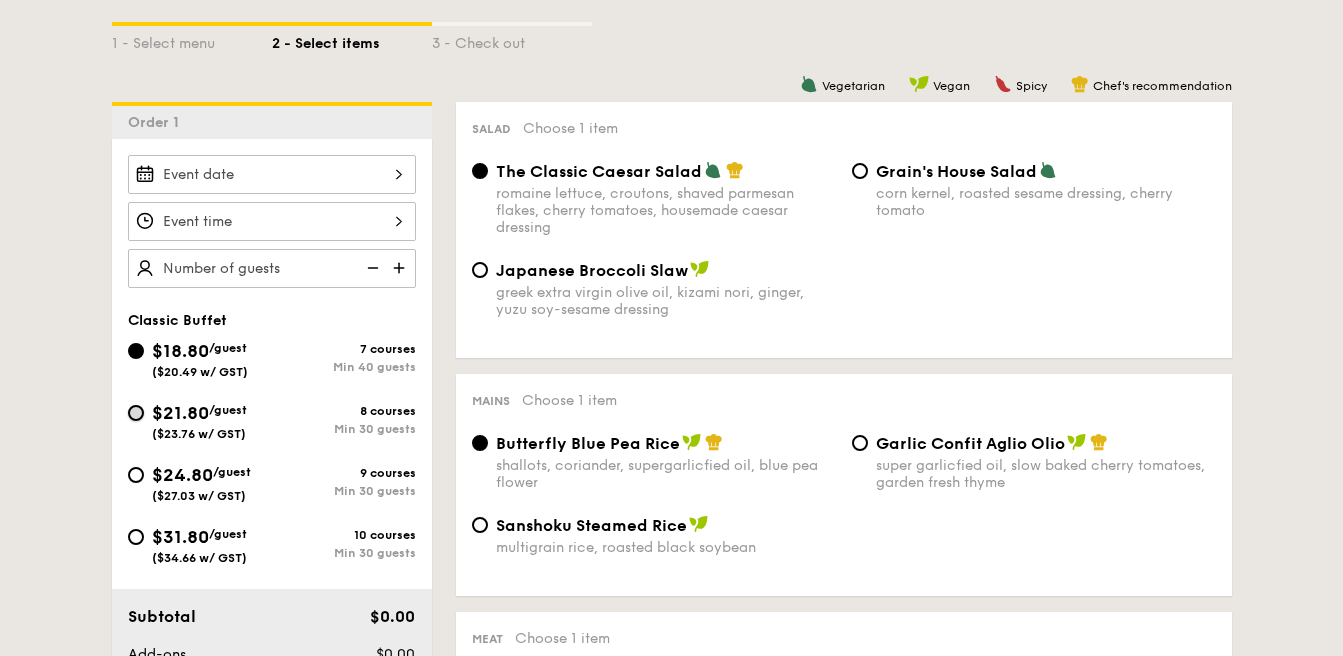 click on "$21.80
/guest
($23.76 w/ GST)
8 courses
Min 30 guests" at bounding box center [136, 413] 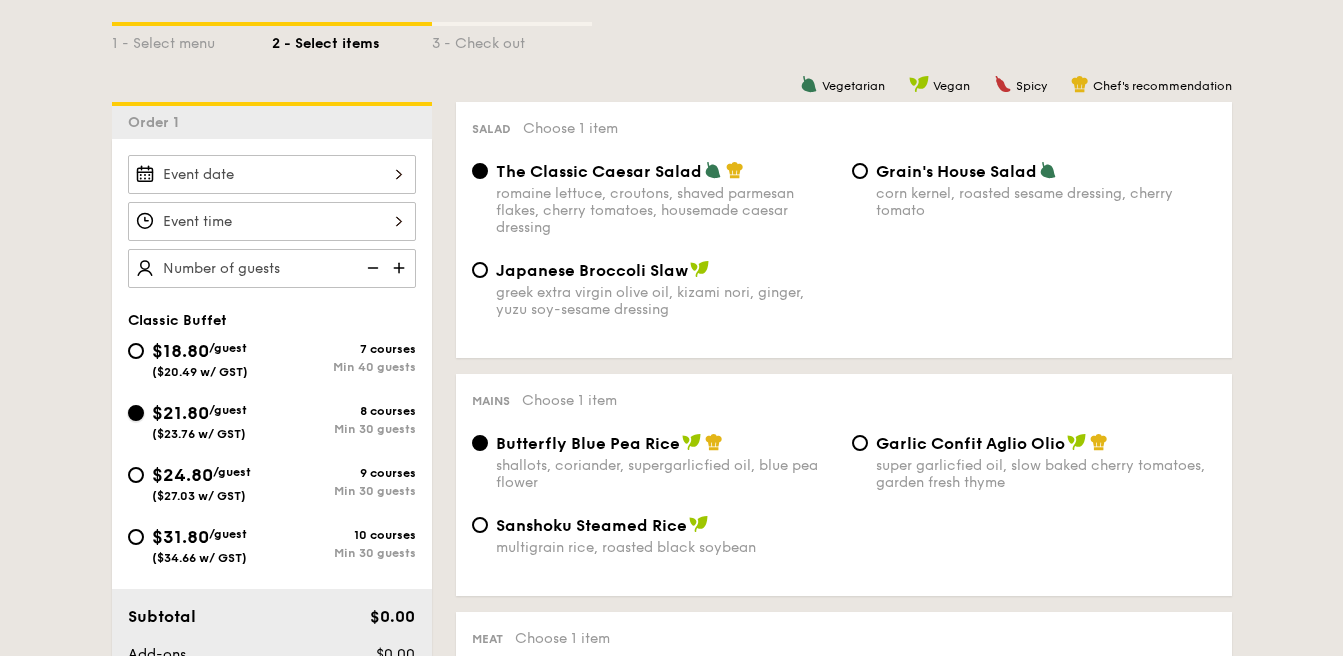 radio on "true" 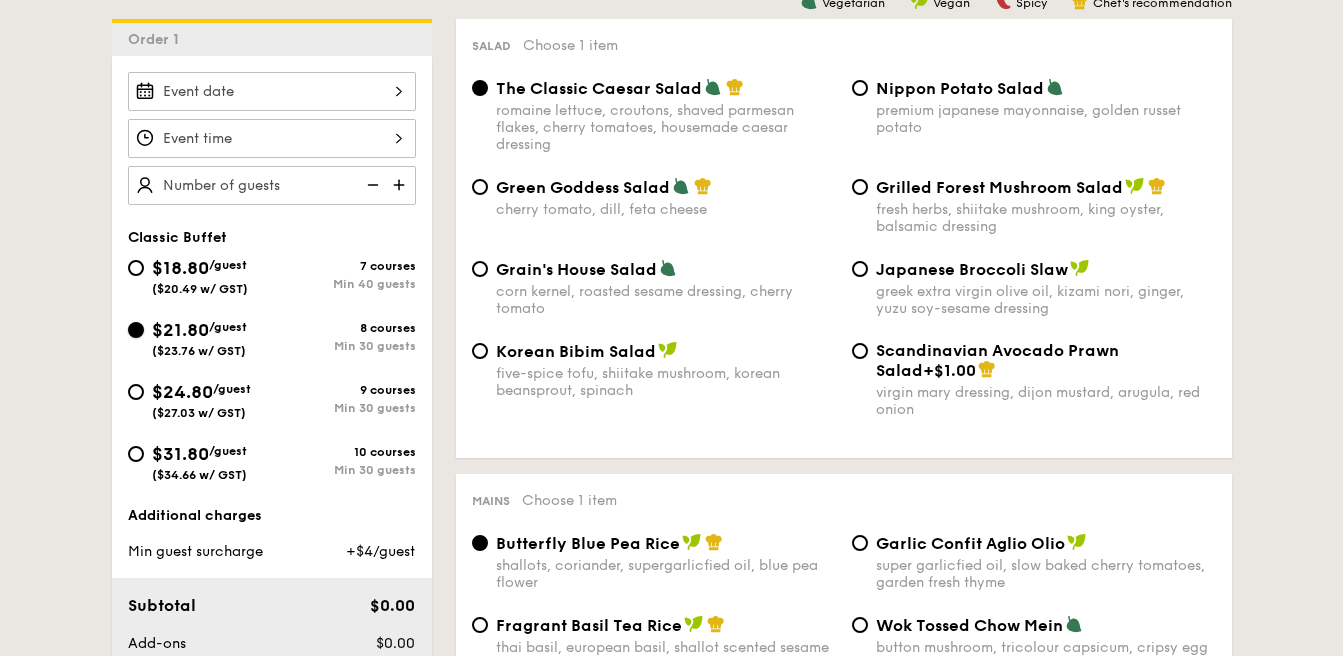 scroll, scrollTop: 567, scrollLeft: 0, axis: vertical 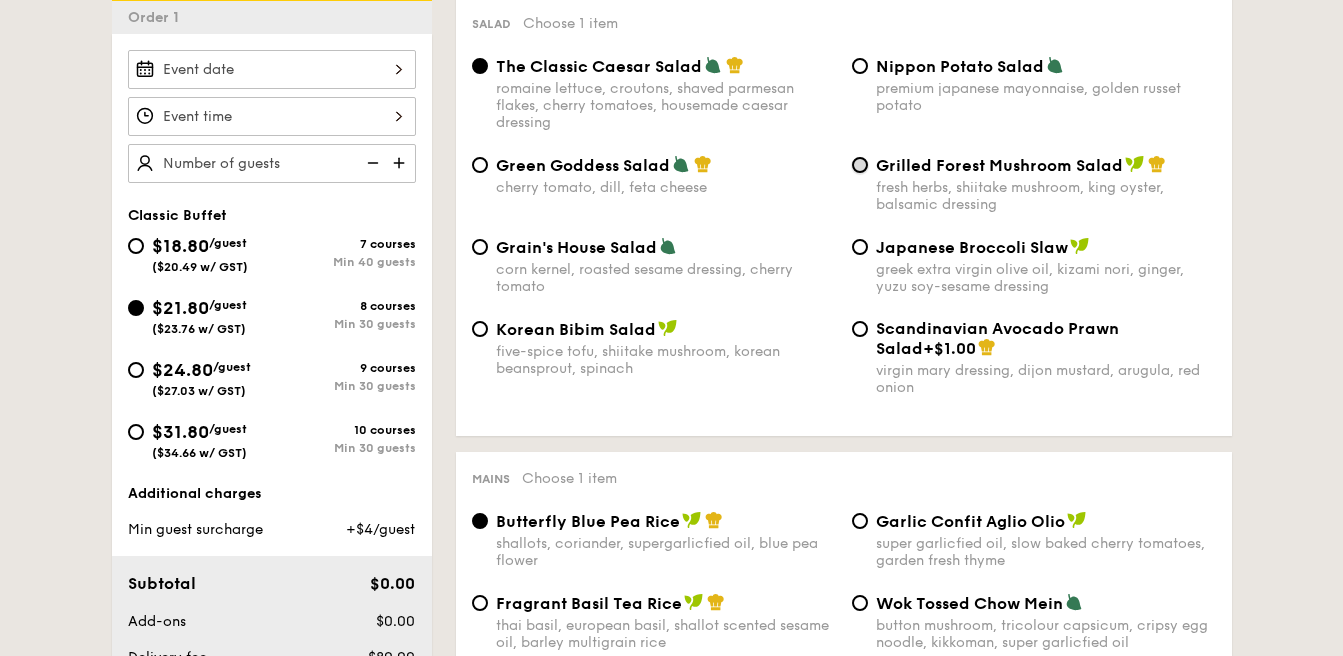click on "Grilled Forest Mushroom Salad fresh herbs, shiitake mushroom, king oyster, balsamic dressing" at bounding box center (860, 165) 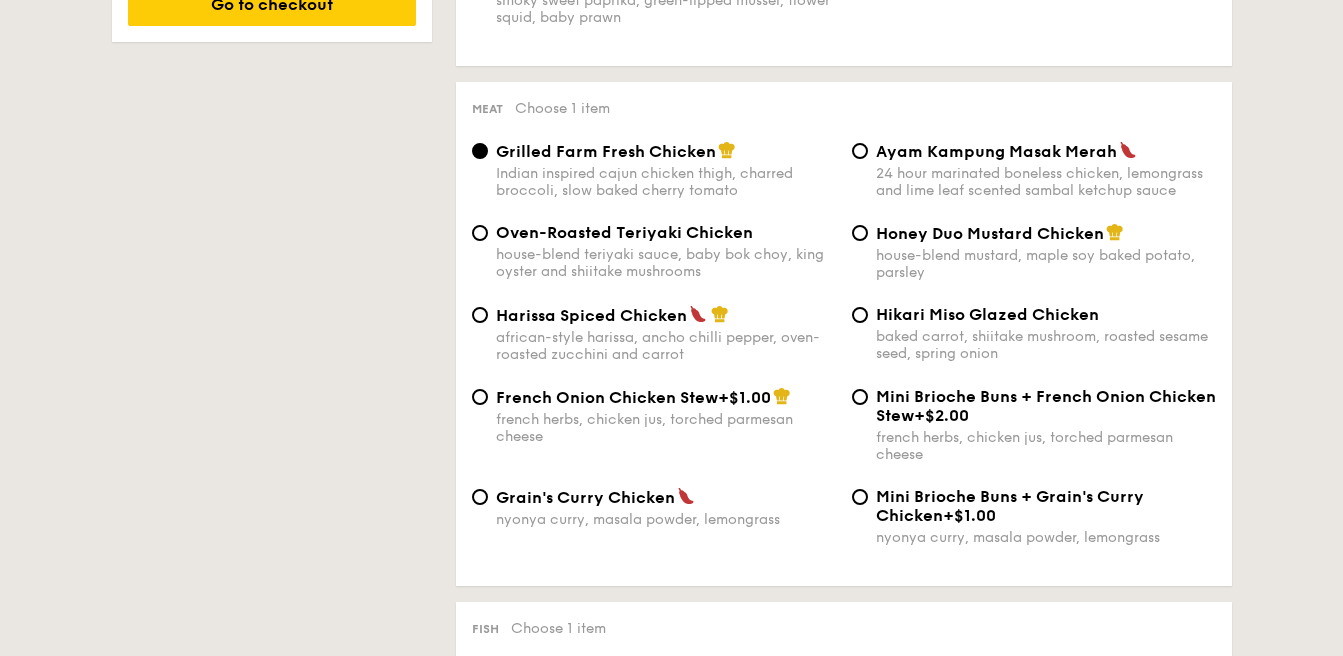 scroll, scrollTop: 1439, scrollLeft: 0, axis: vertical 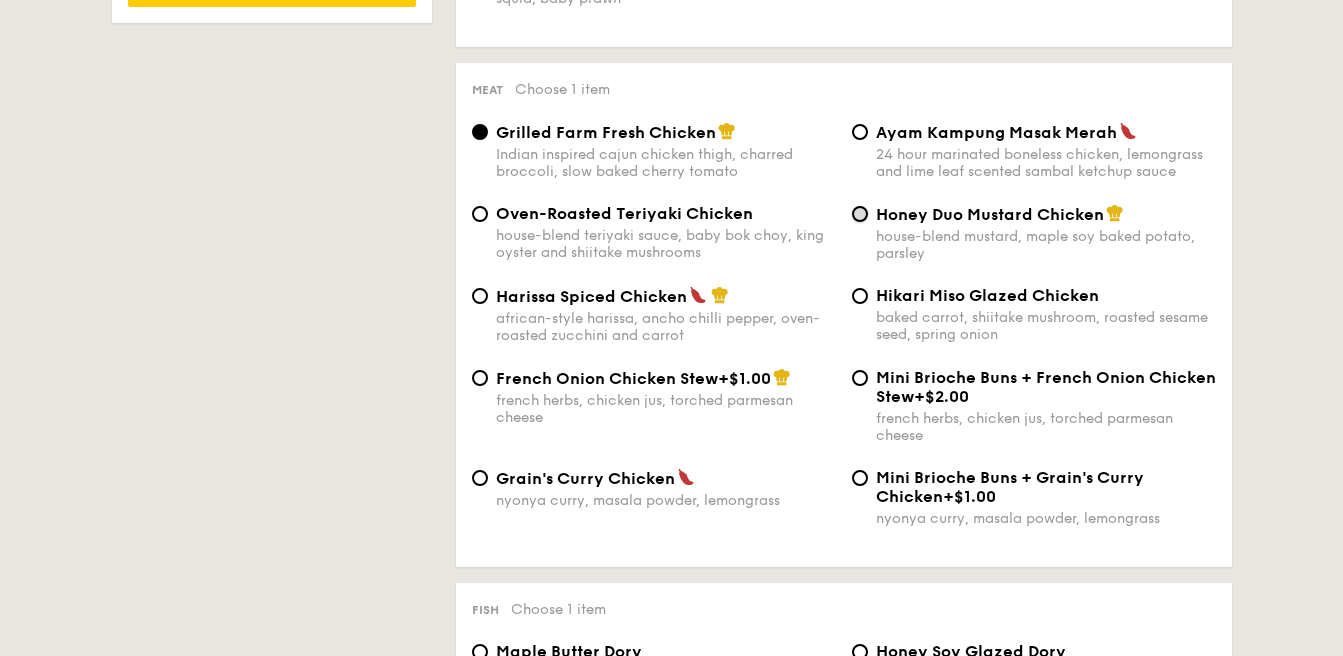 click on "Honey Duo Mustard Chicken house-blend mustard, maple soy baked potato, parsley" at bounding box center (860, 214) 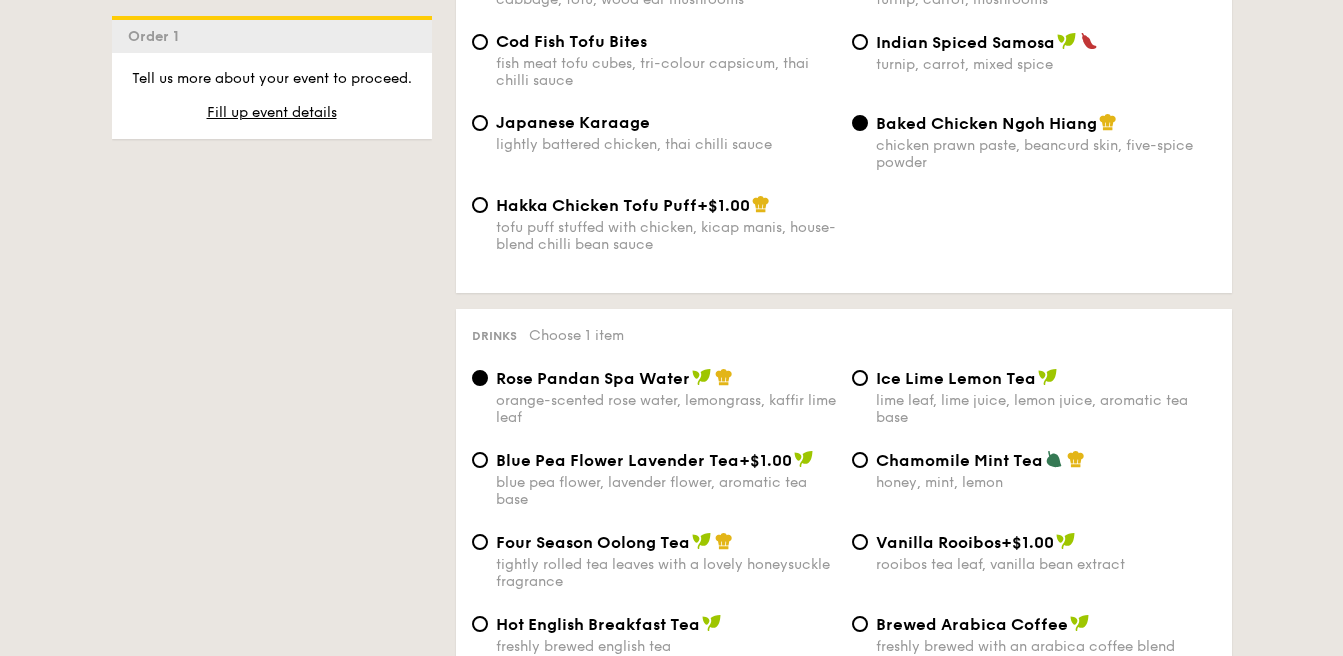 scroll, scrollTop: 3592, scrollLeft: 0, axis: vertical 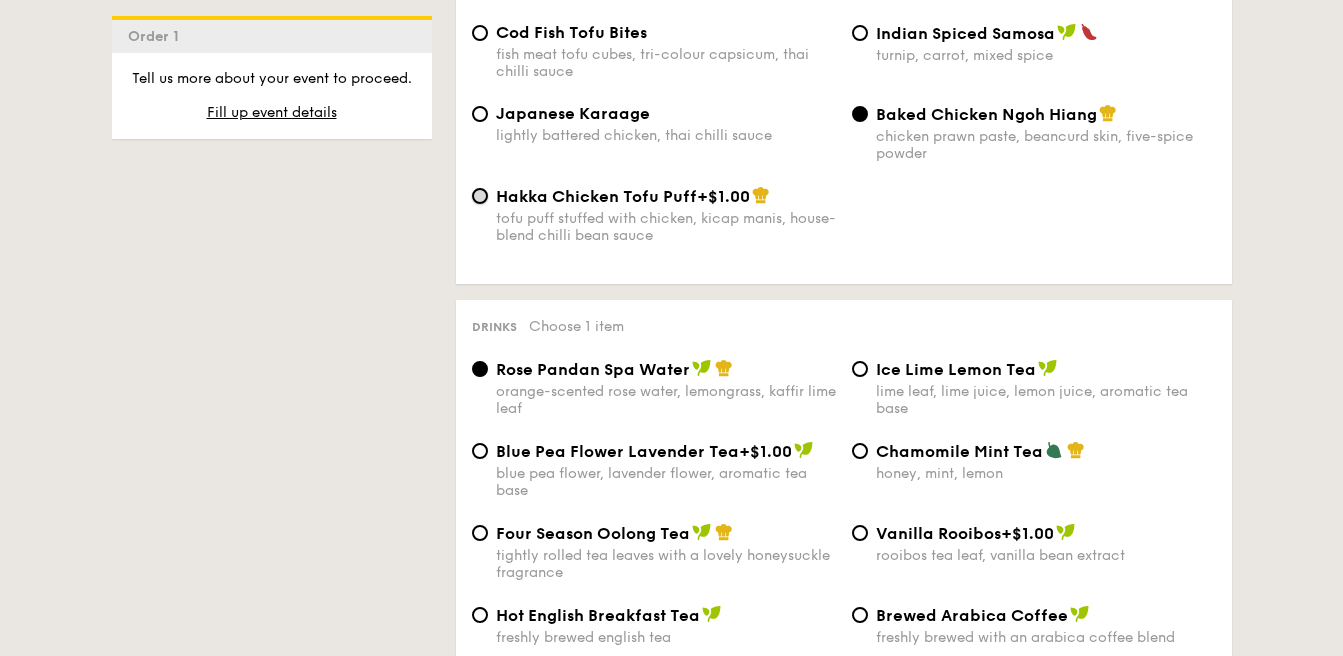 click on "Hakka Chicken Tofu Puff
+$1.00
tofu puff stuffed with chicken, kicap manis, house-blend chilli bean sauce" at bounding box center [480, 196] 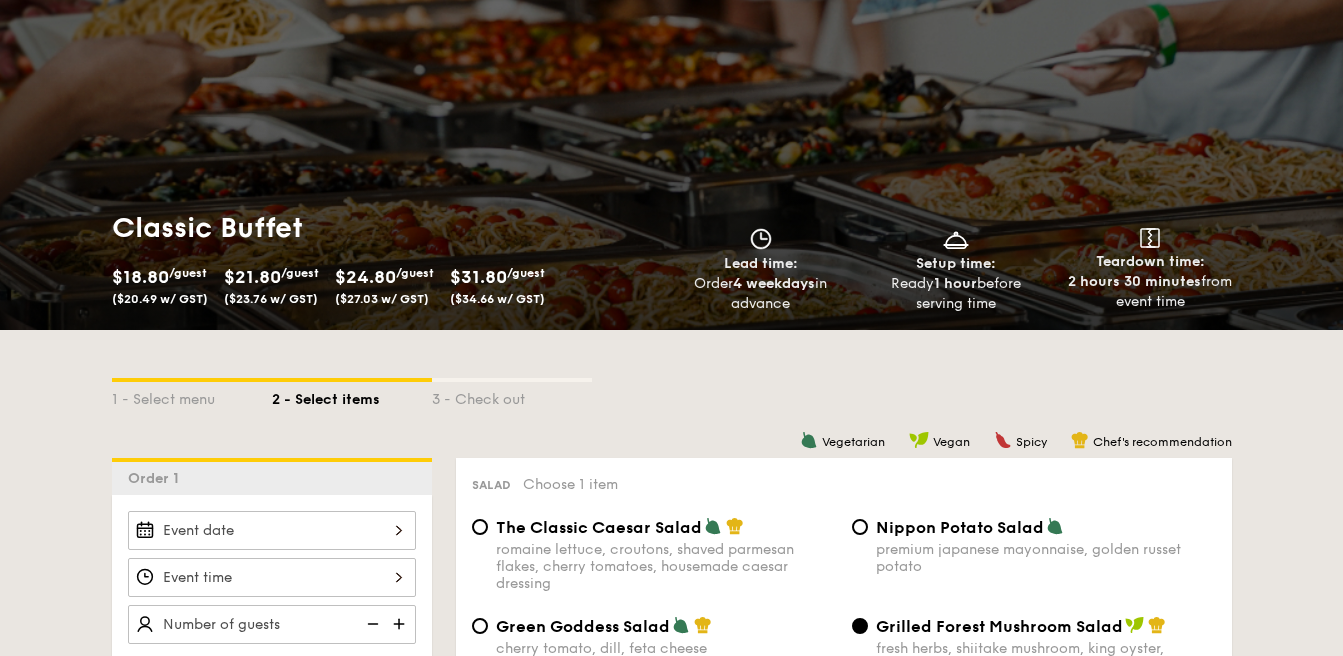 scroll, scrollTop: 111, scrollLeft: 0, axis: vertical 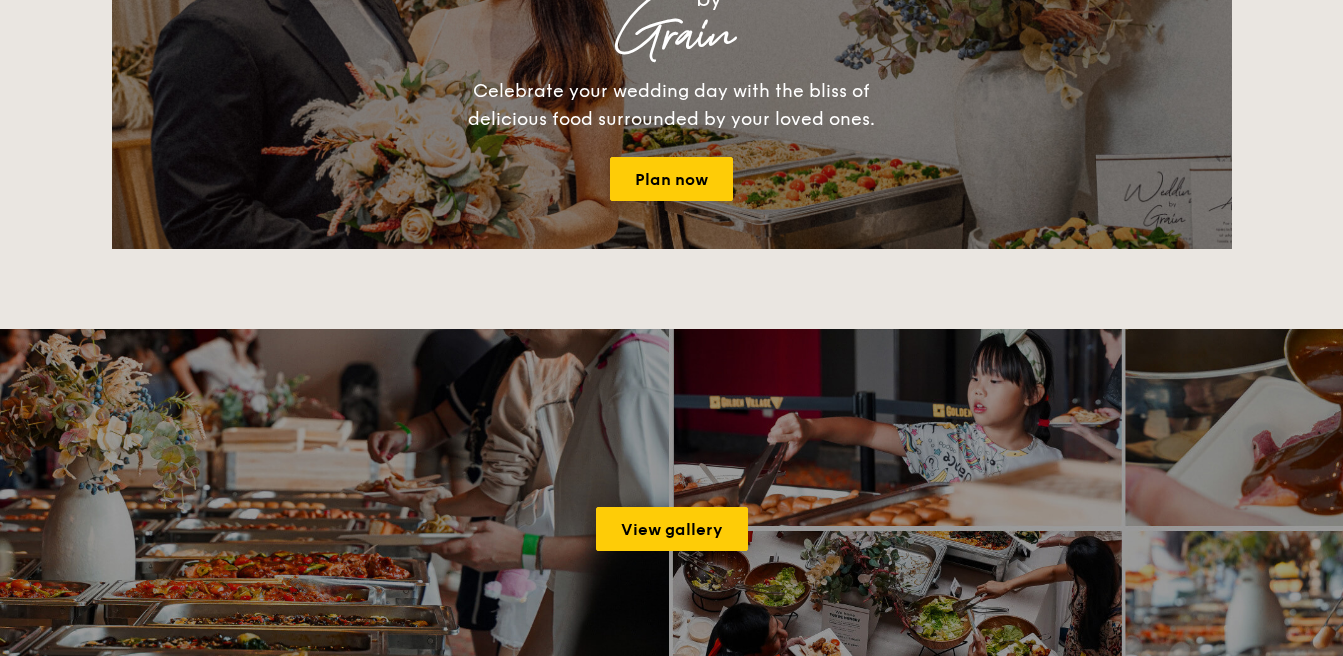 click on "View gallery" at bounding box center (671, 529) 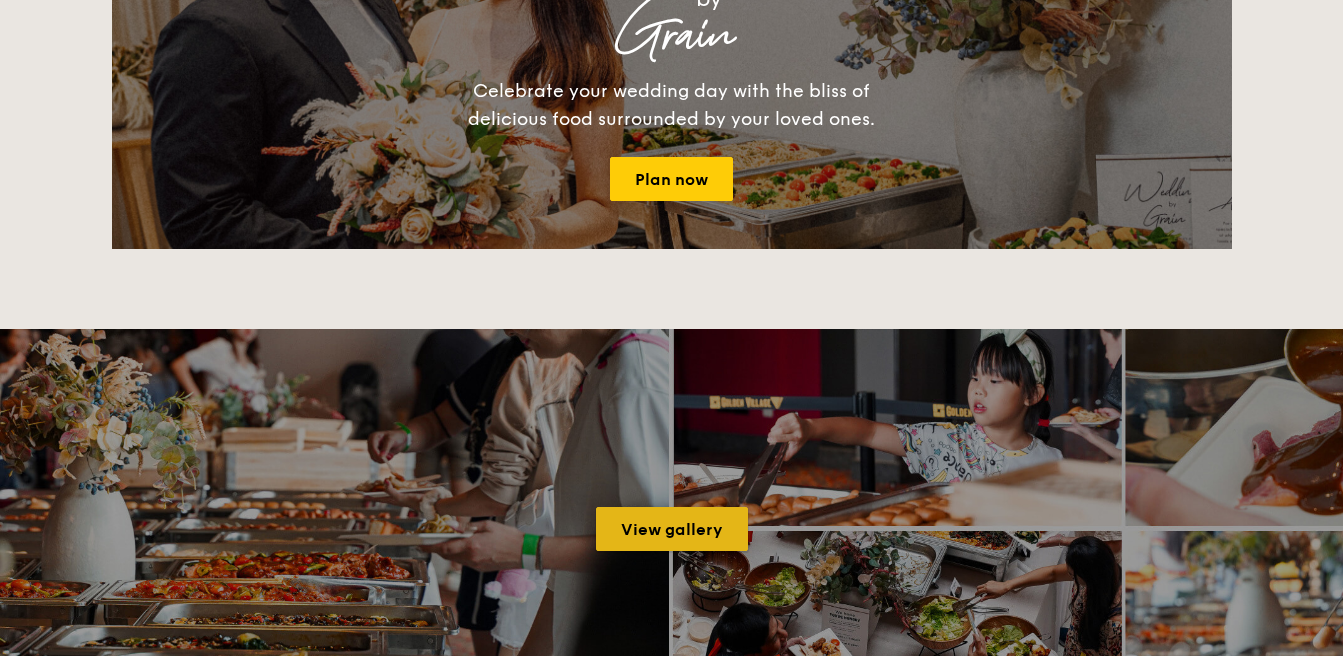 click on "View gallery" at bounding box center (672, 529) 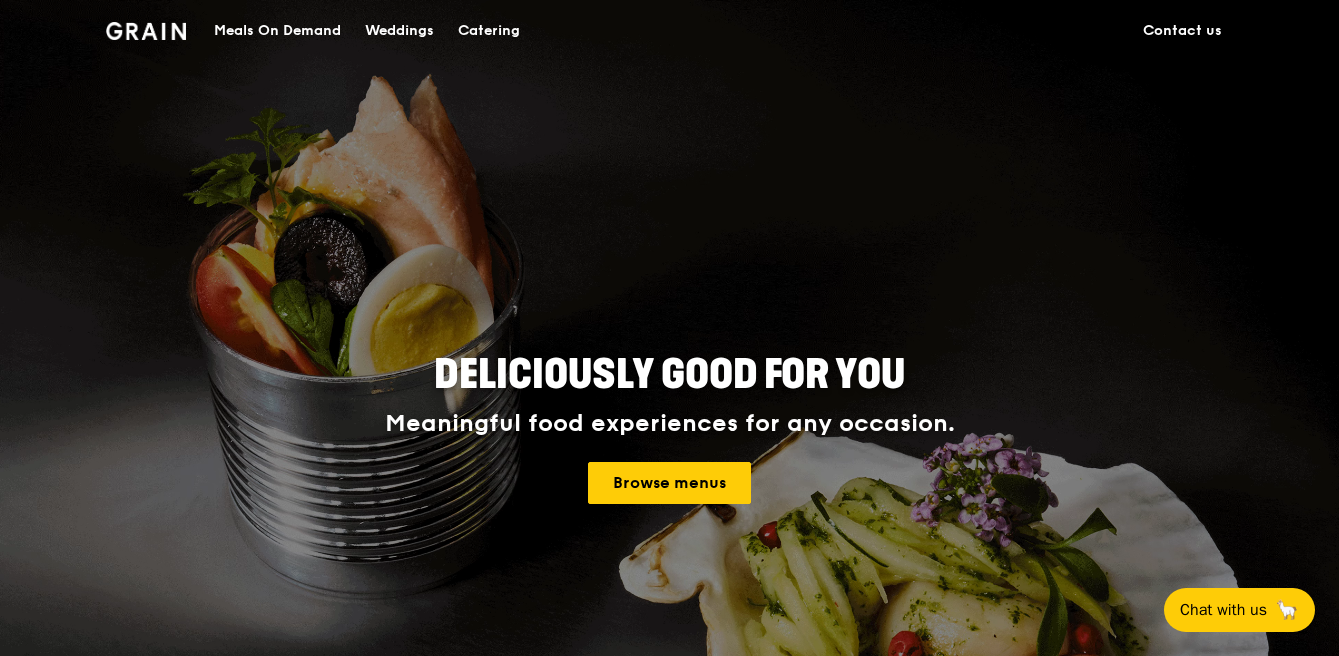 scroll, scrollTop: 0, scrollLeft: 0, axis: both 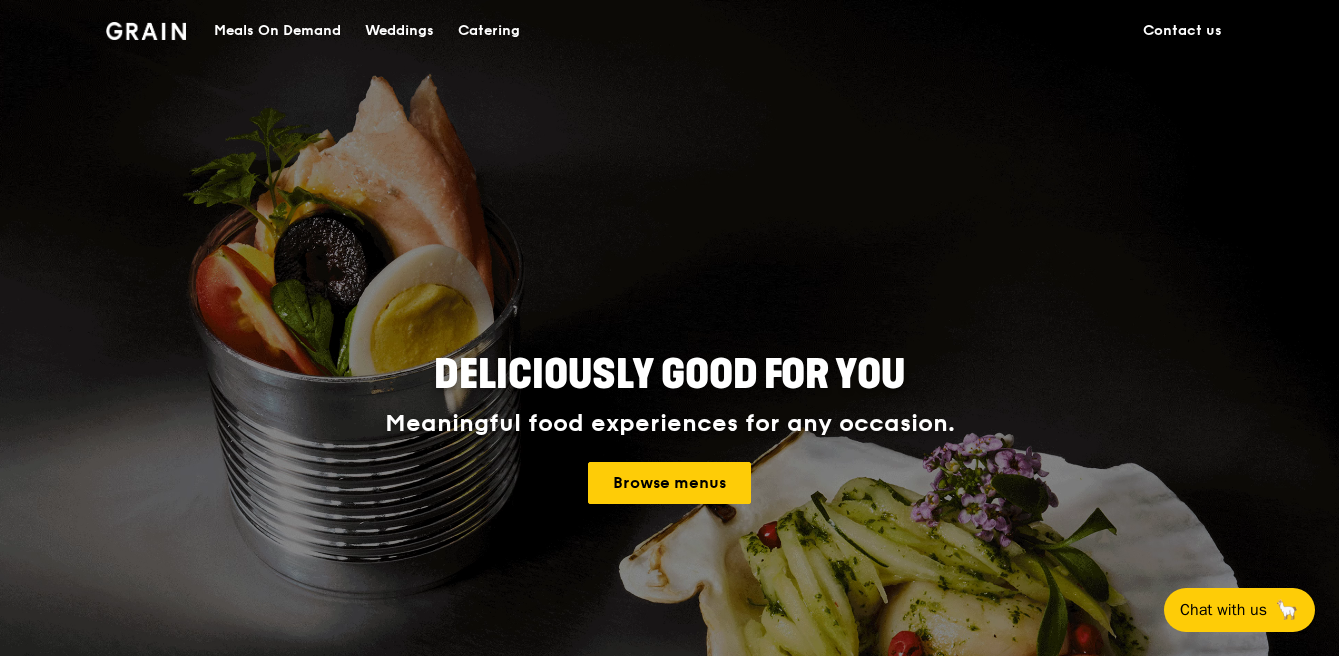 click on "Catering" at bounding box center [489, 31] 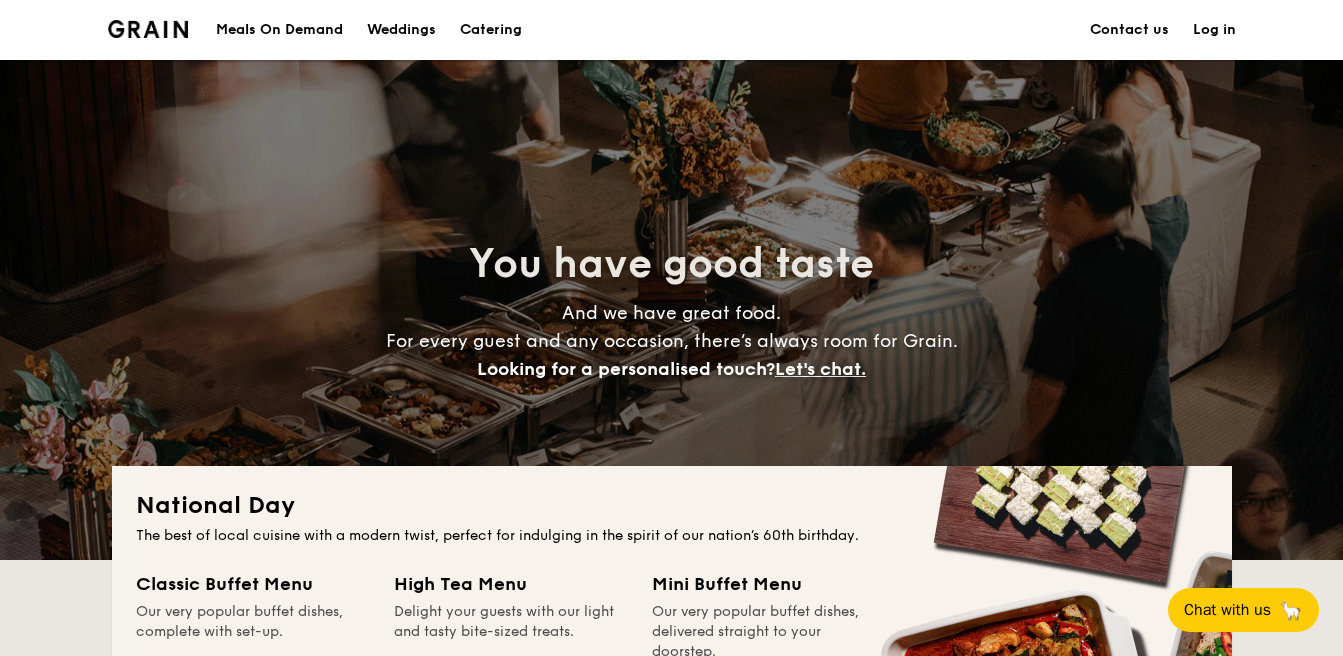 scroll, scrollTop: 0, scrollLeft: 0, axis: both 